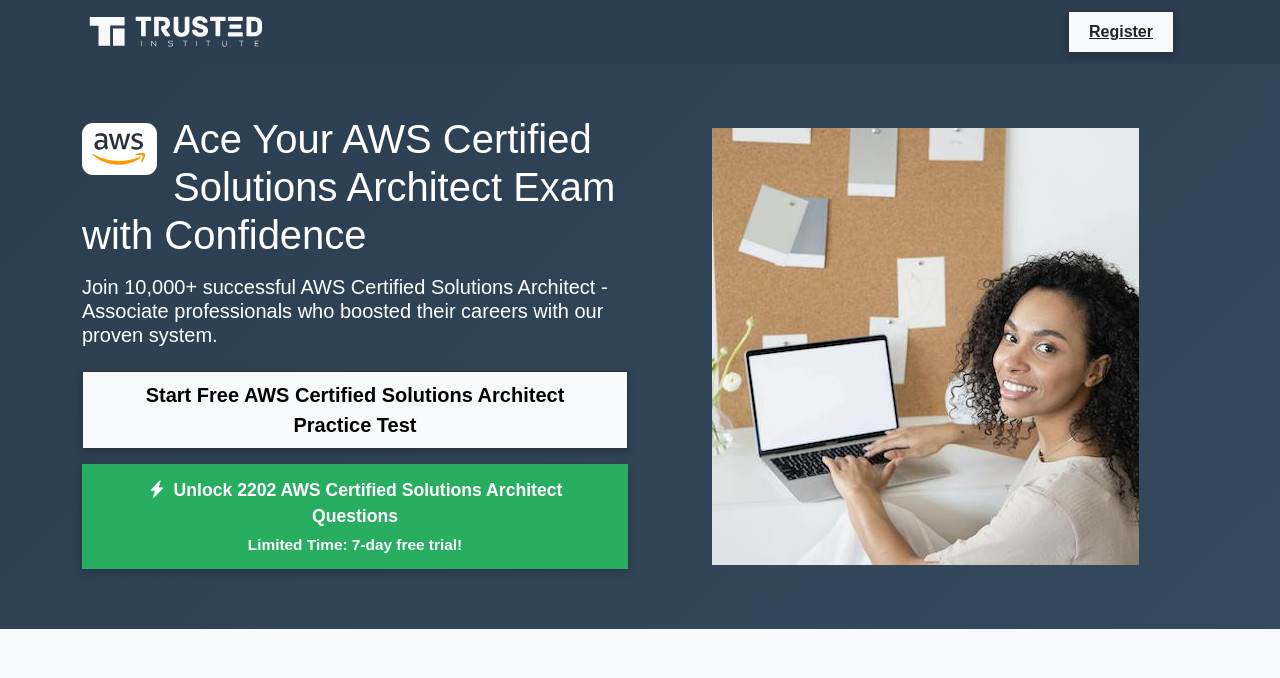 scroll, scrollTop: 0, scrollLeft: 0, axis: both 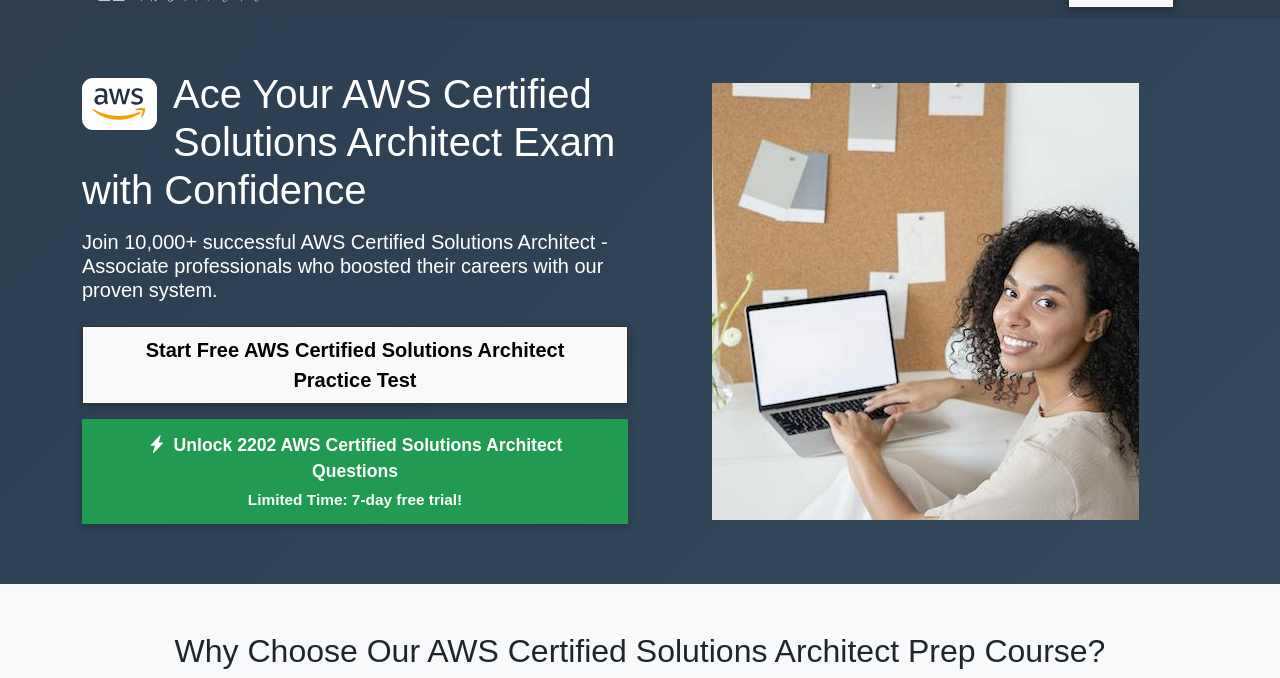 click on "Unlock 2202 AWS Certified Solutions Architect Questions
Limited Time: 7-day free trial!" at bounding box center [355, 472] 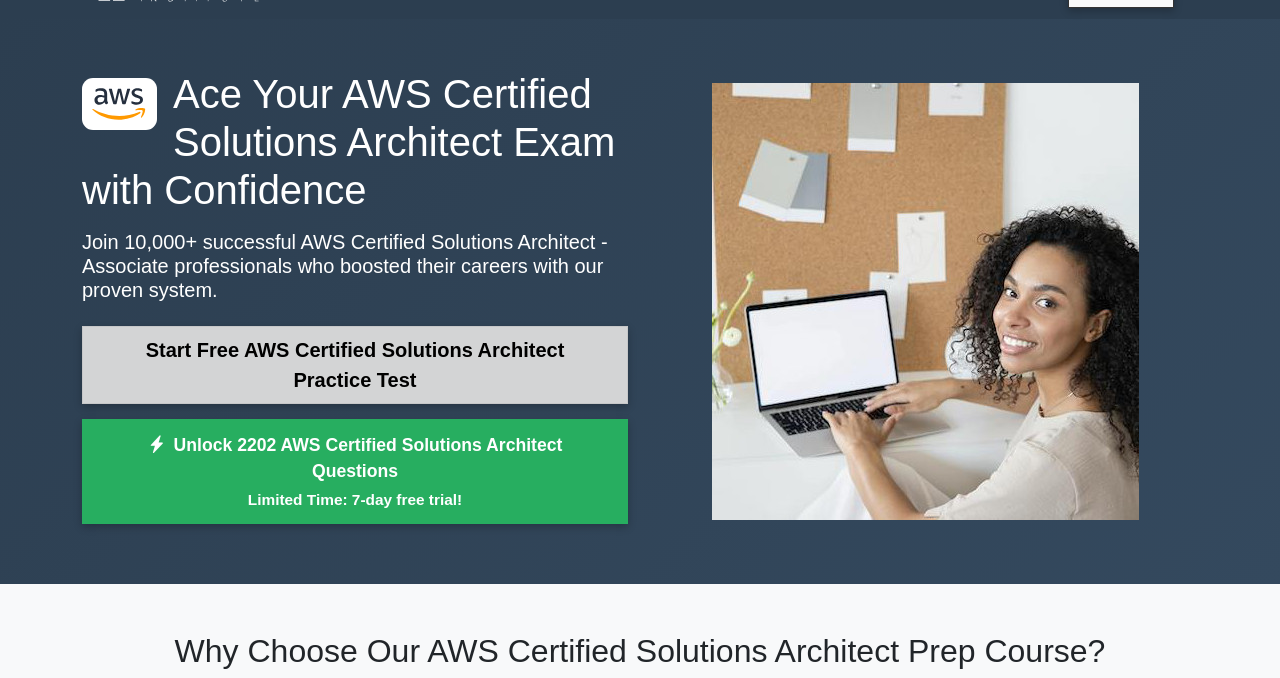 click on "Start Free AWS Certified Solutions Architect Practice Test" at bounding box center (355, 365) 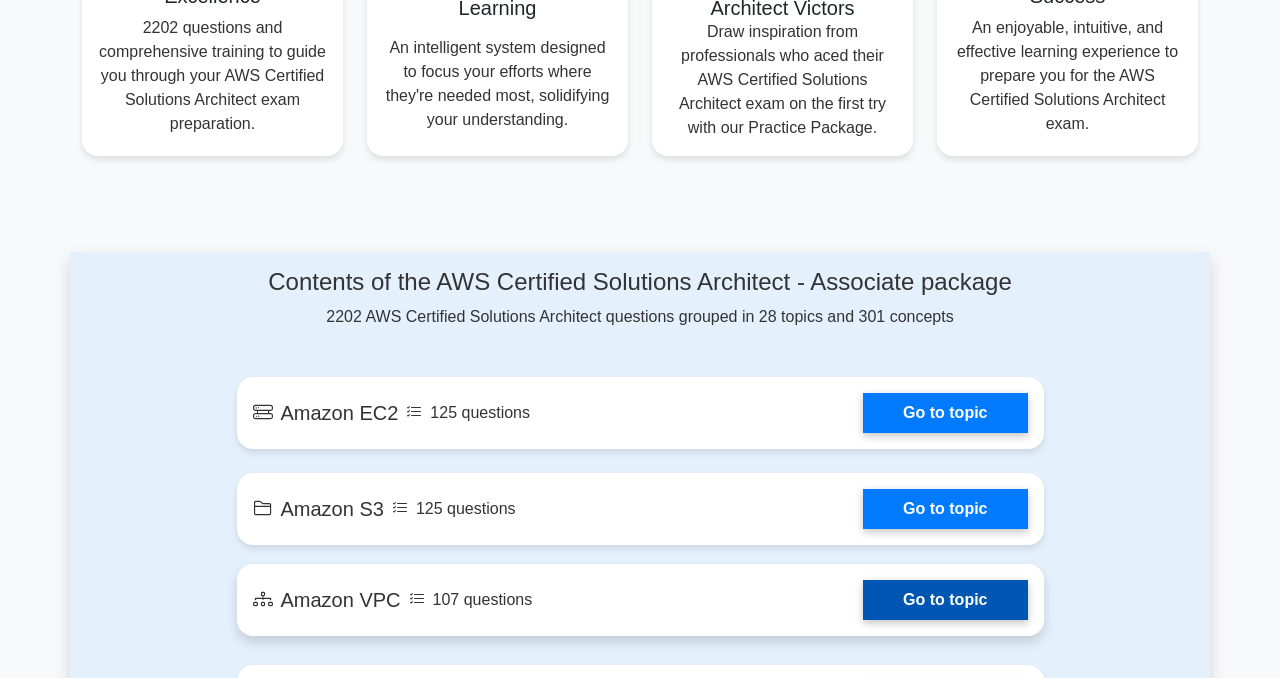 scroll, scrollTop: 874, scrollLeft: 0, axis: vertical 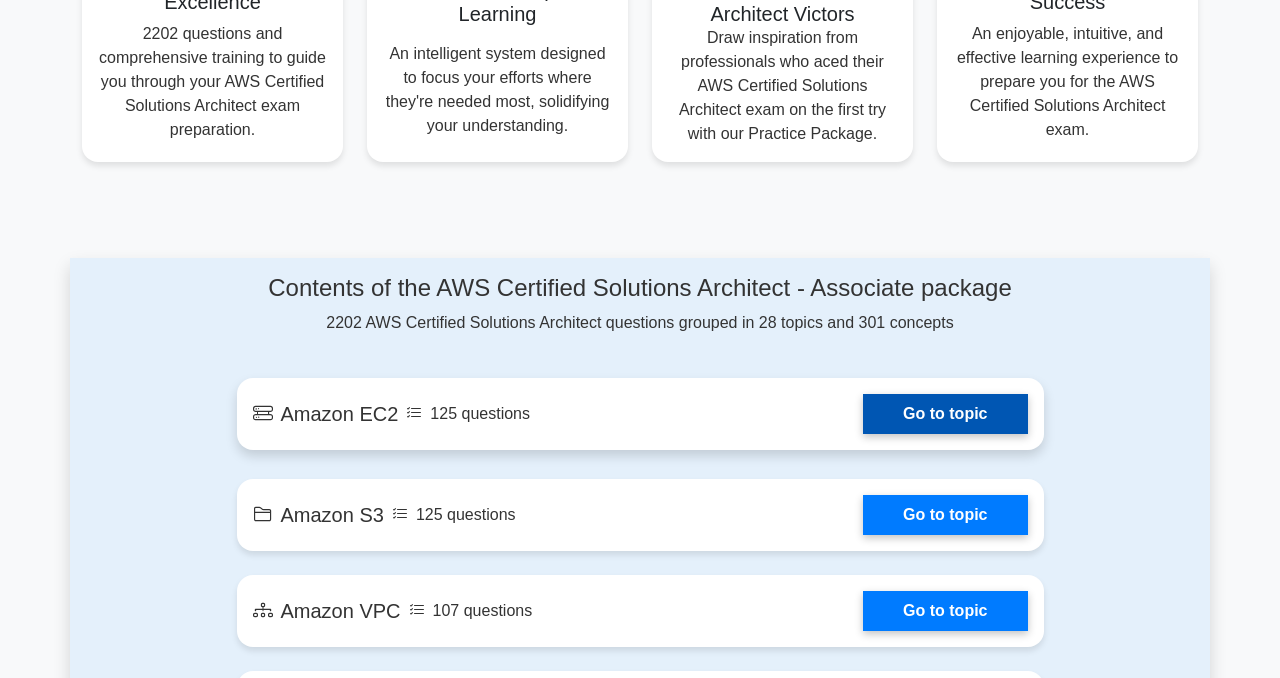click on "Go to topic" at bounding box center (945, 414) 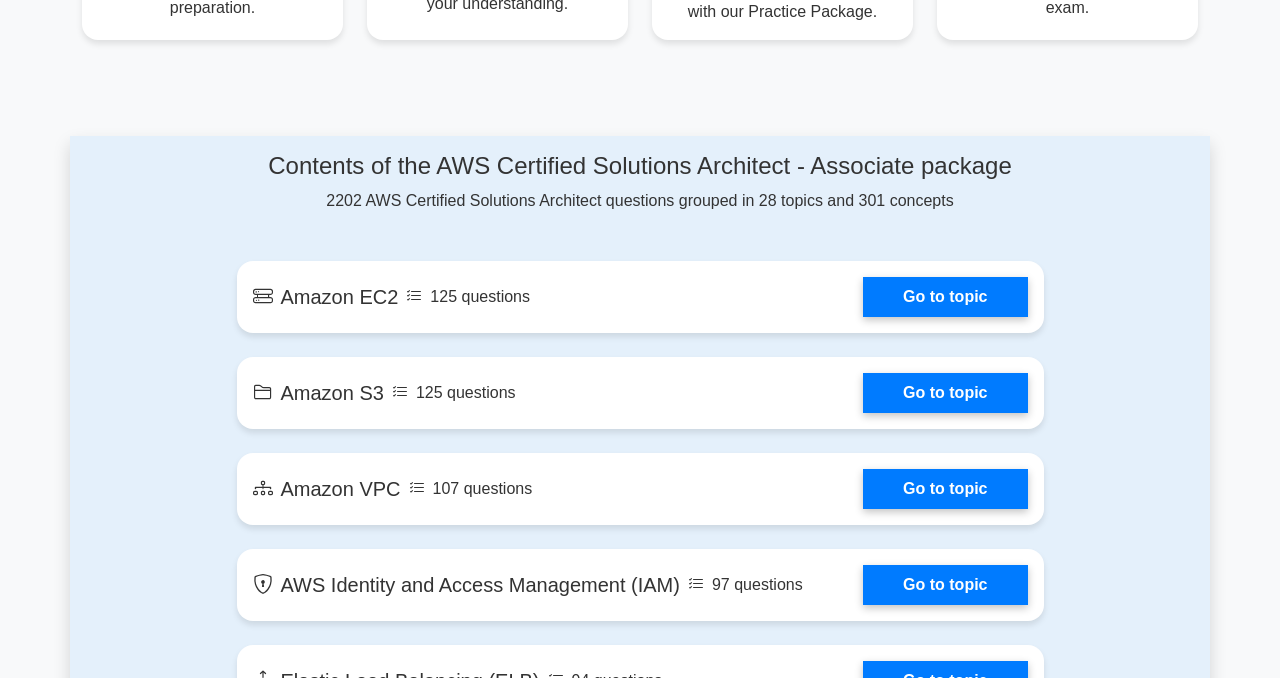 scroll, scrollTop: 1002, scrollLeft: 0, axis: vertical 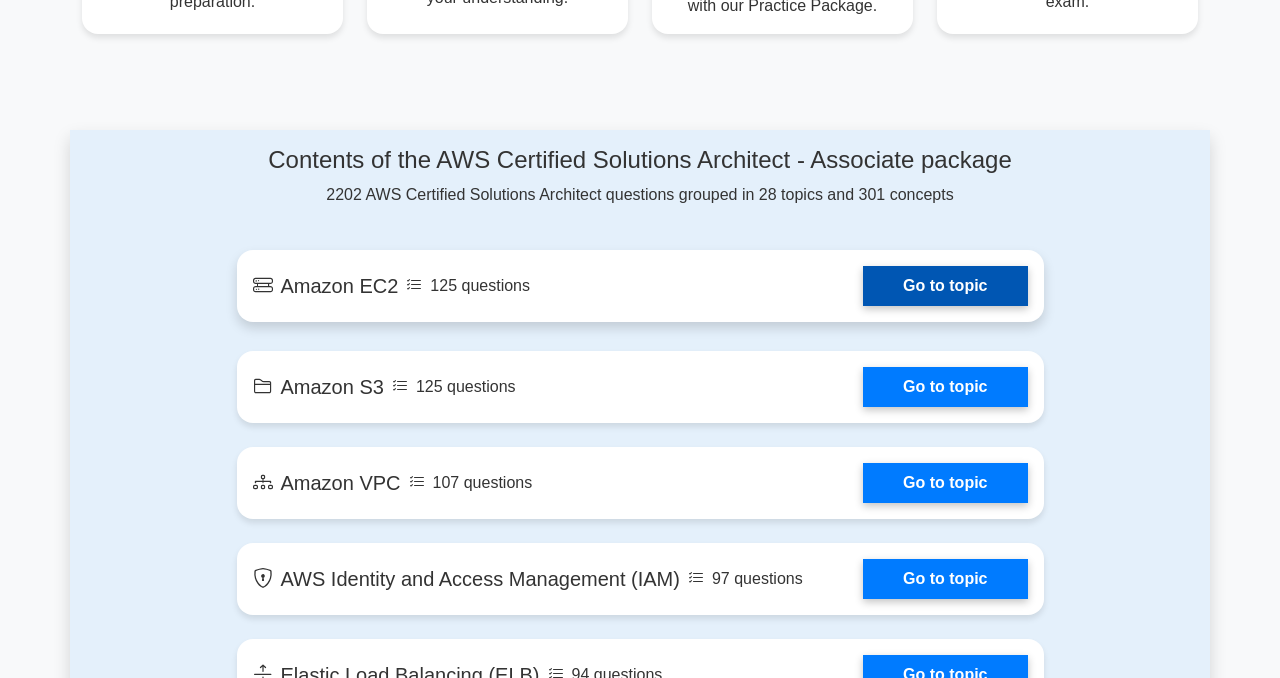 click on "Go to topic" at bounding box center [945, 286] 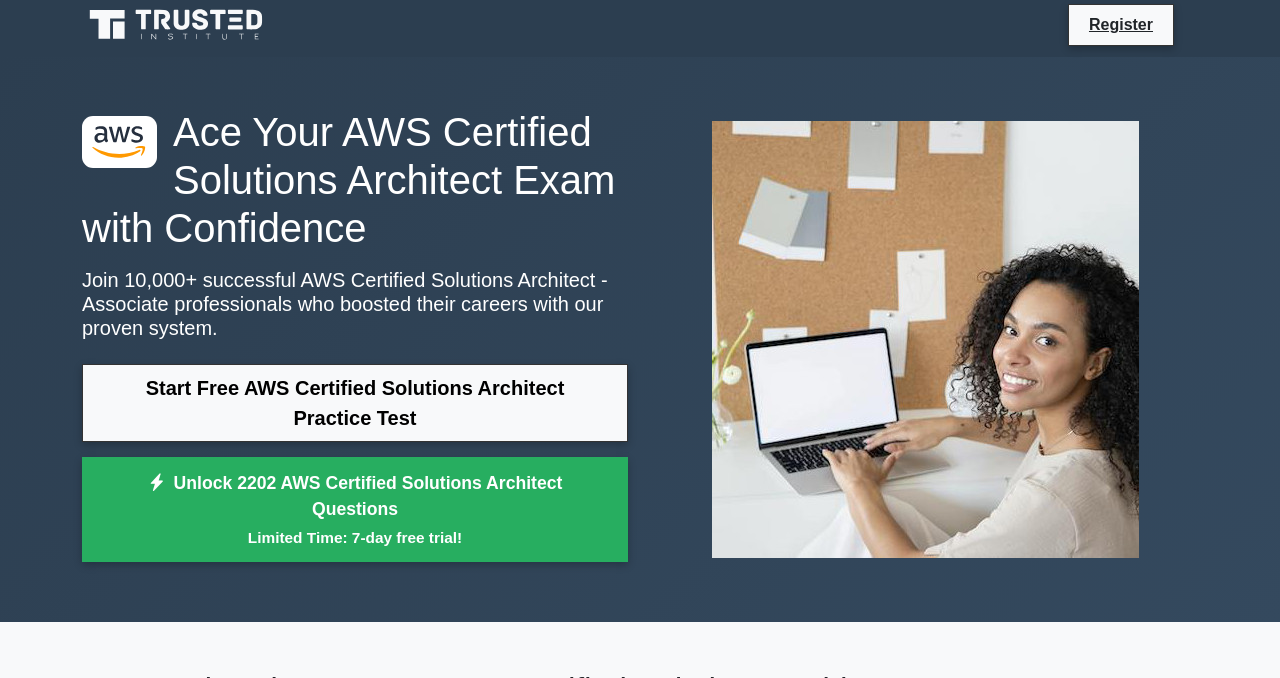 scroll, scrollTop: 0, scrollLeft: 0, axis: both 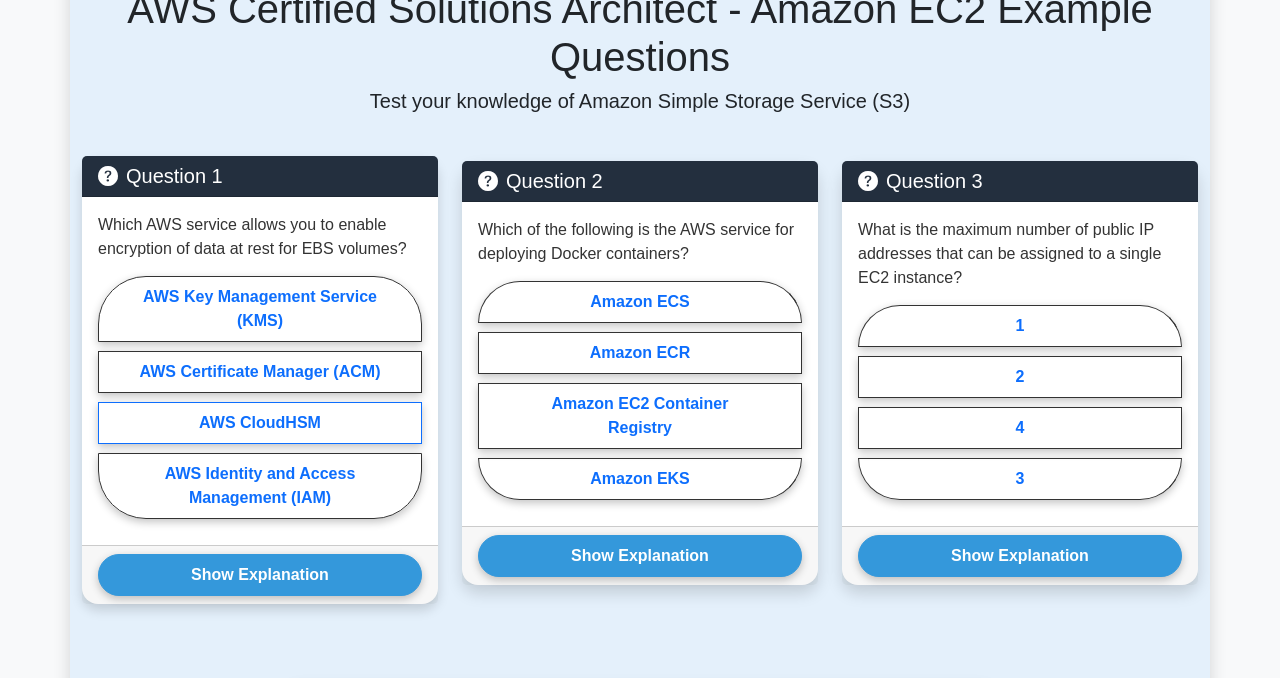 click on "AWS CloudHSM" at bounding box center (260, 423) 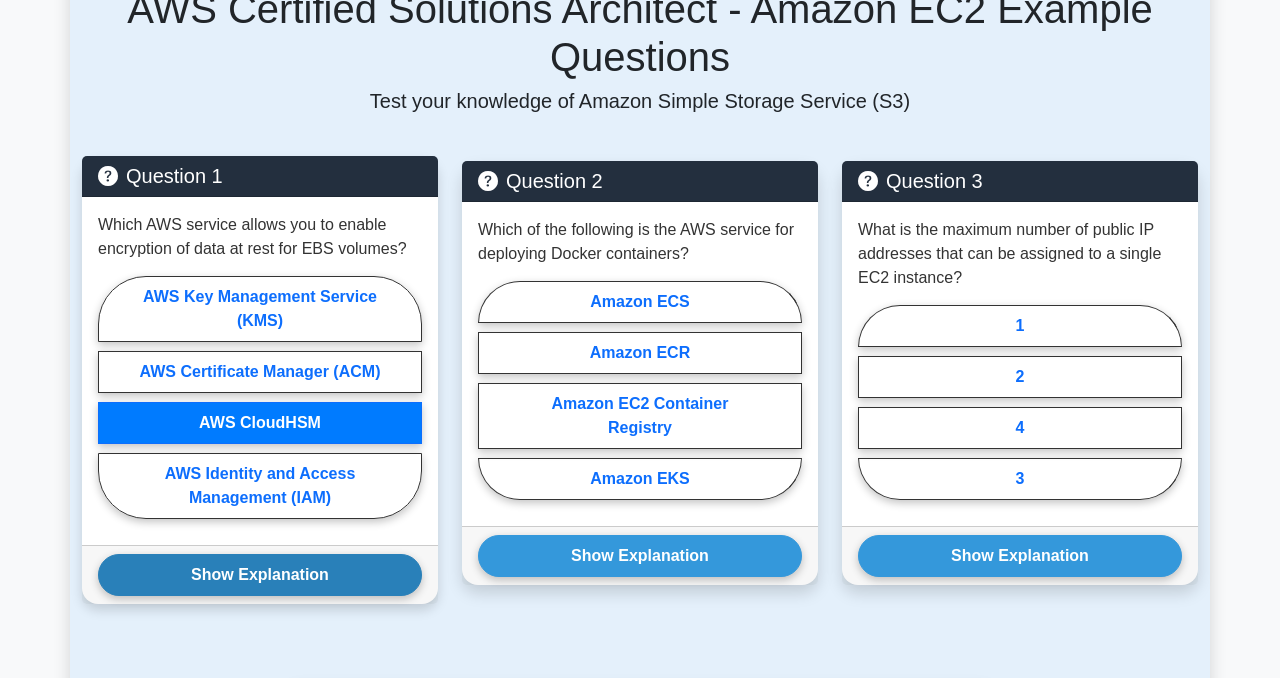click on "Show Explanation" at bounding box center (260, 575) 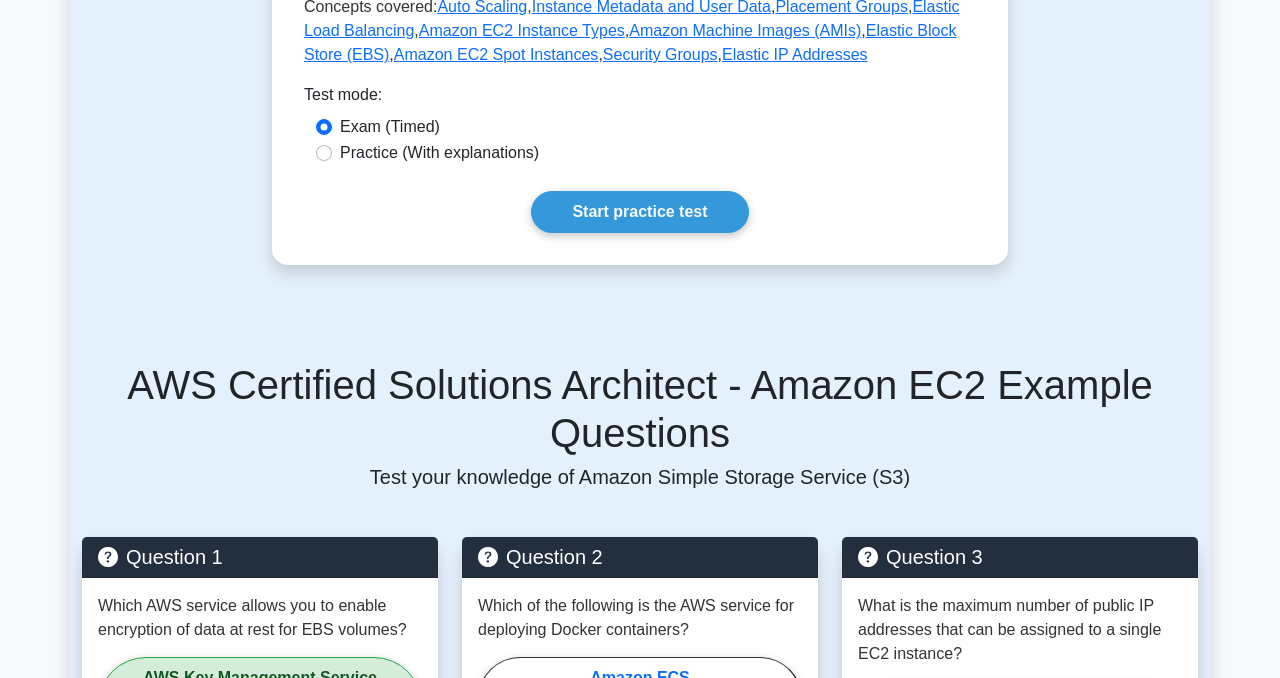 scroll, scrollTop: 977, scrollLeft: 0, axis: vertical 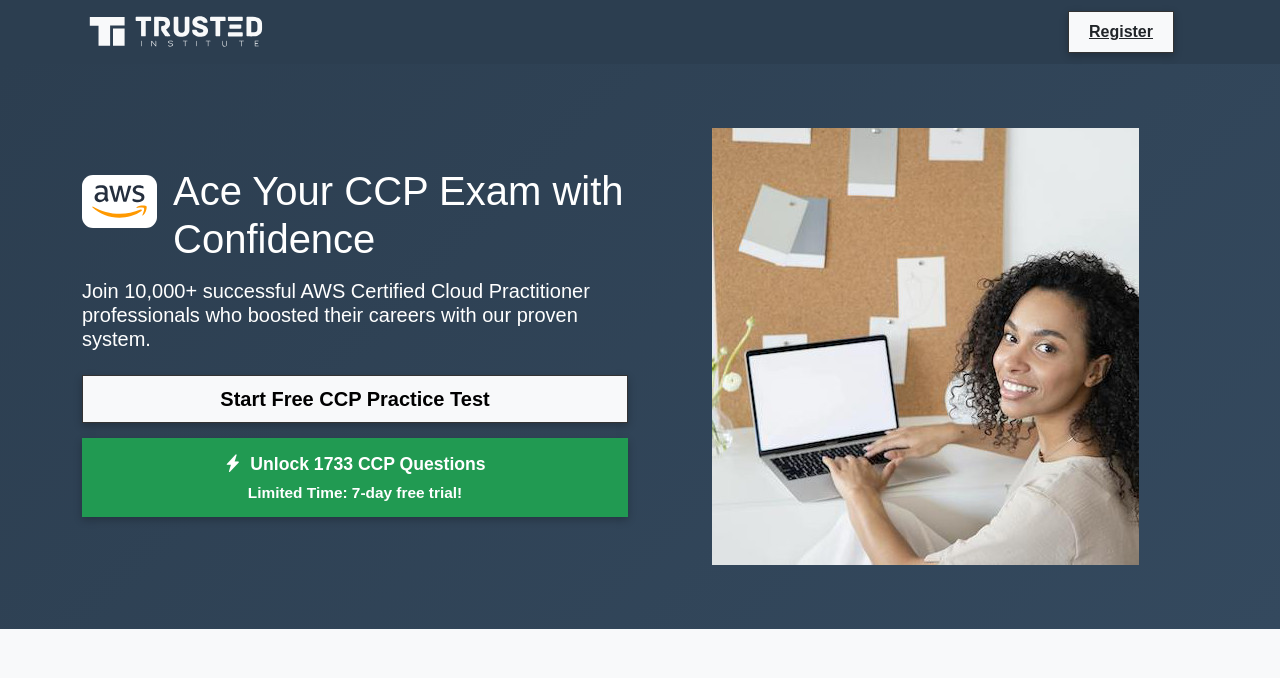 click on "Unlock 1733 CCP Questions
Limited Time: 7-day free trial!" at bounding box center (355, 478) 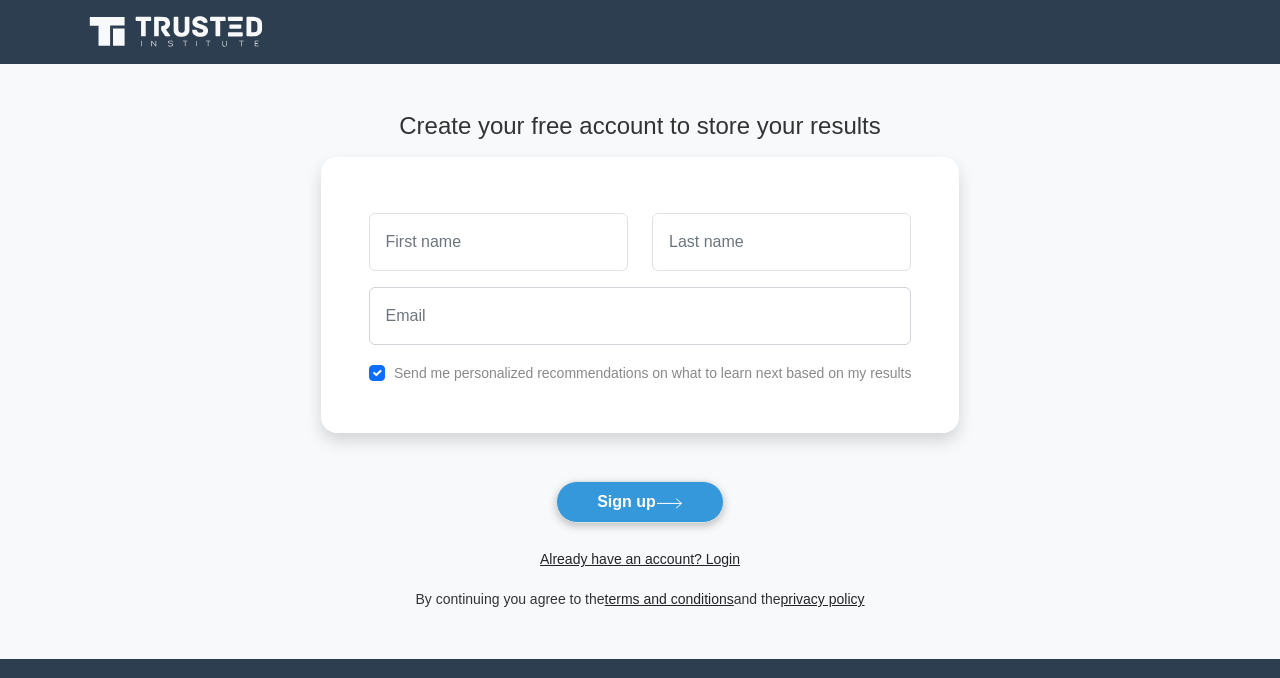 scroll, scrollTop: 0, scrollLeft: 0, axis: both 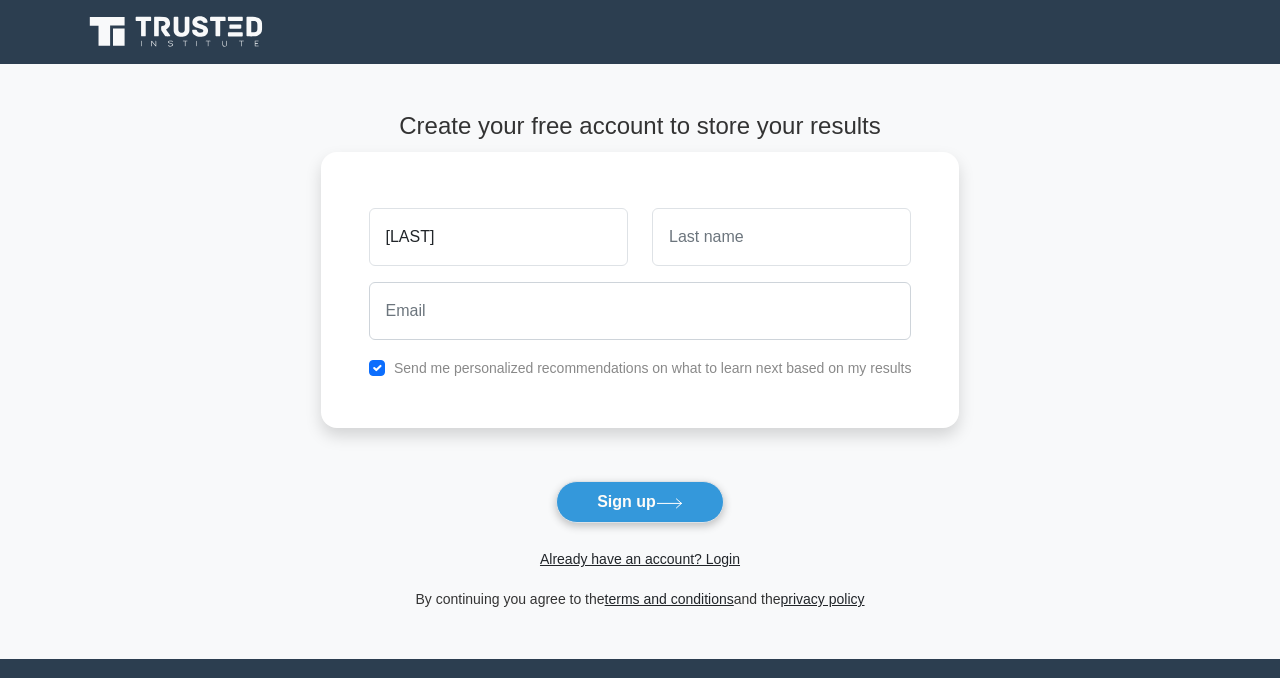 type on "[LAST]" 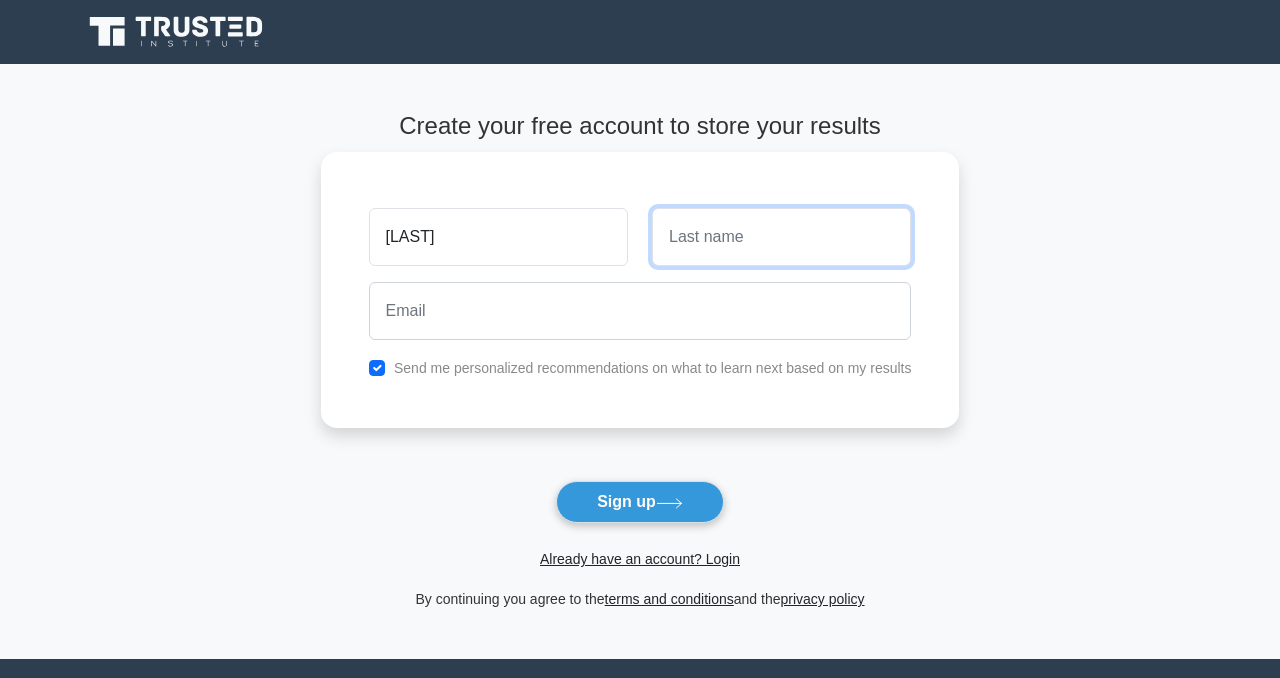 click at bounding box center [781, 237] 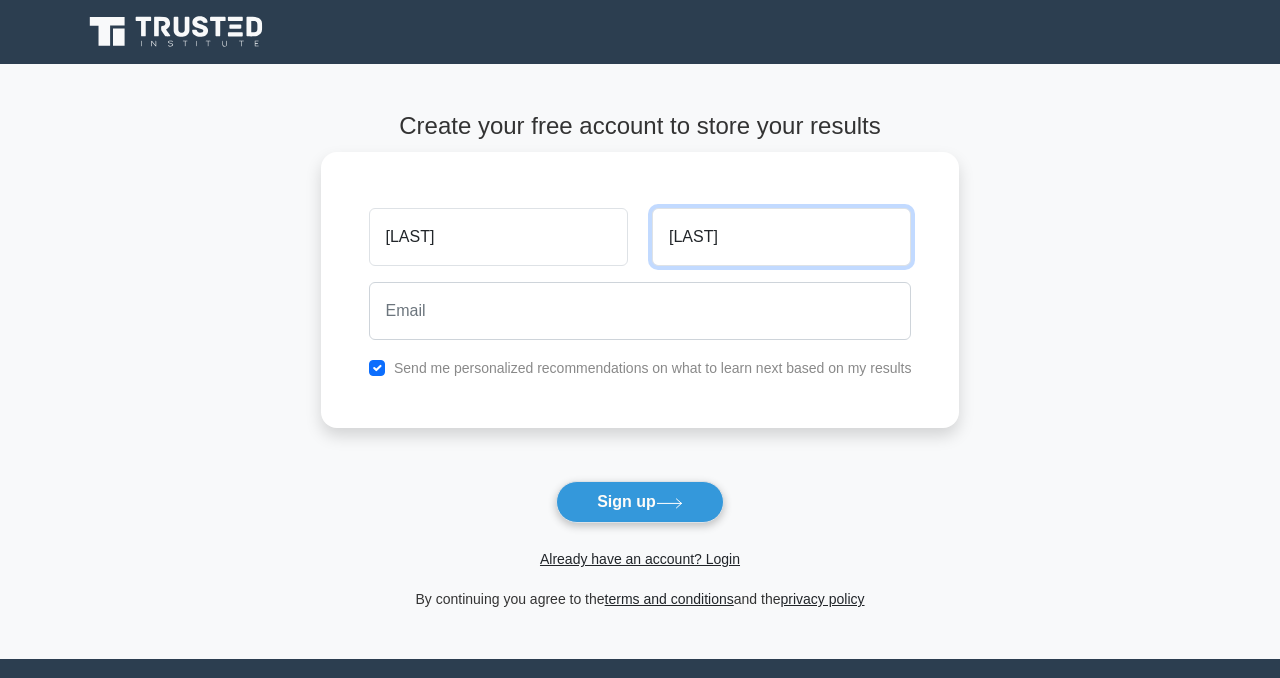 type on "[LAST]" 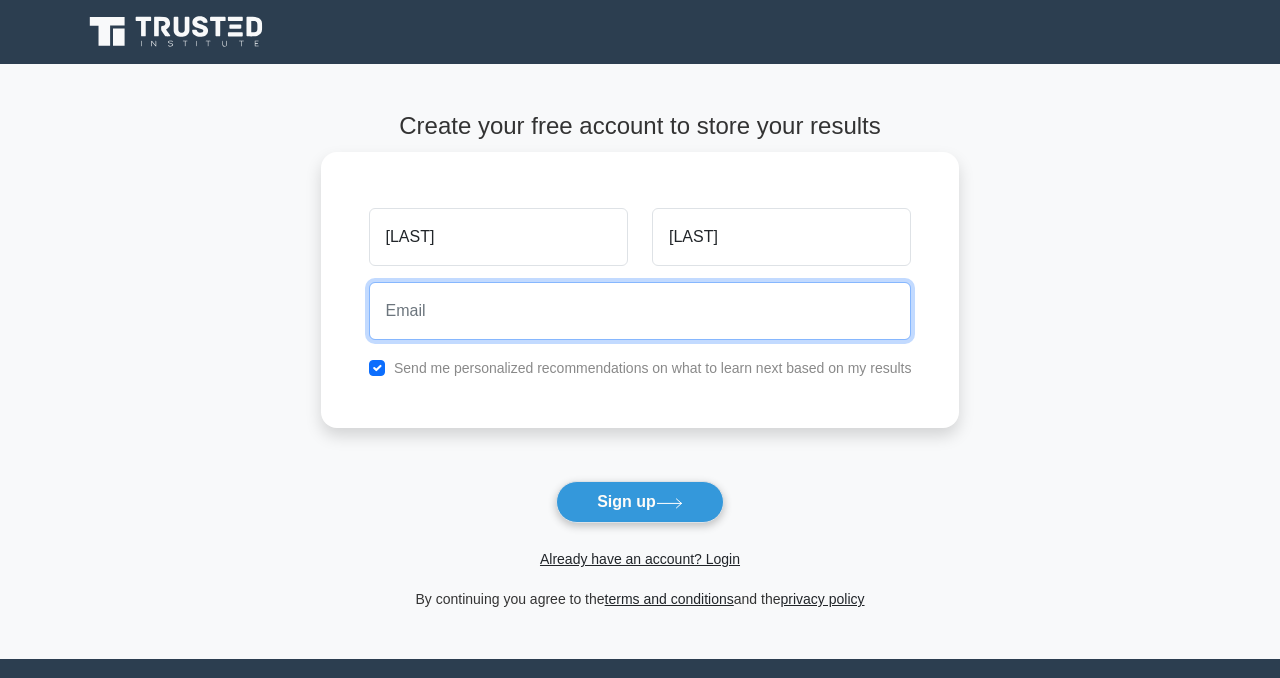 click at bounding box center [640, 311] 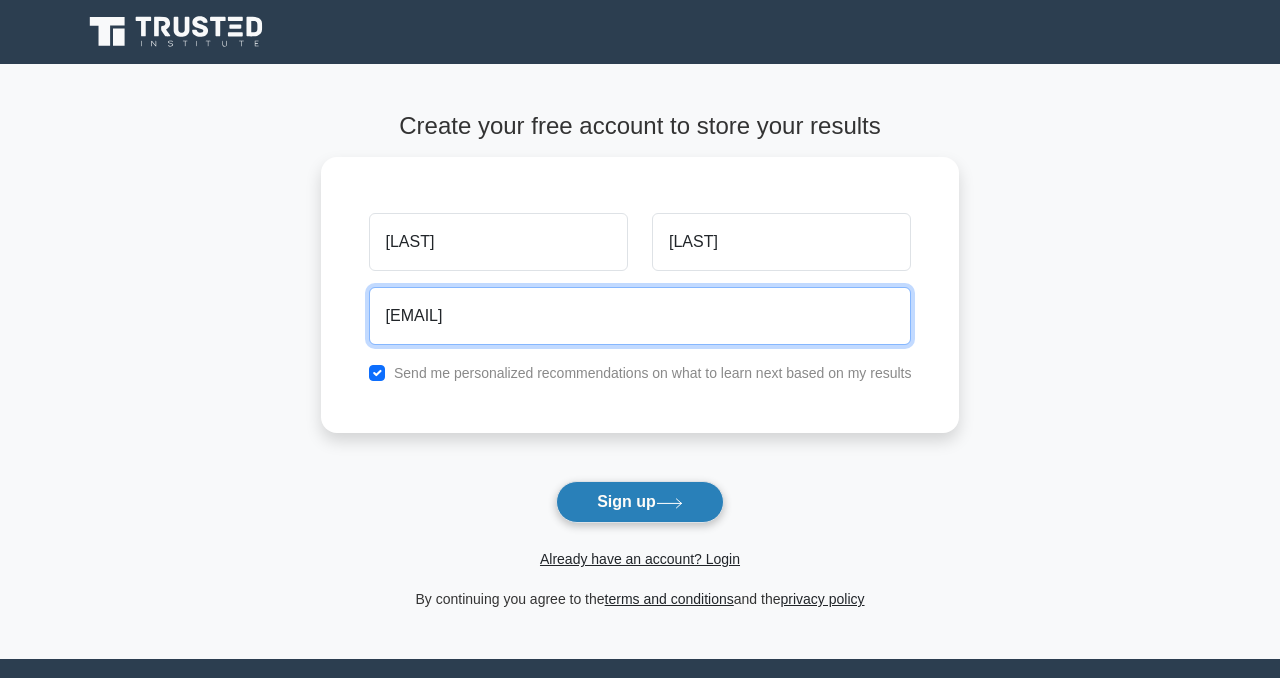 type on "[EMAIL]" 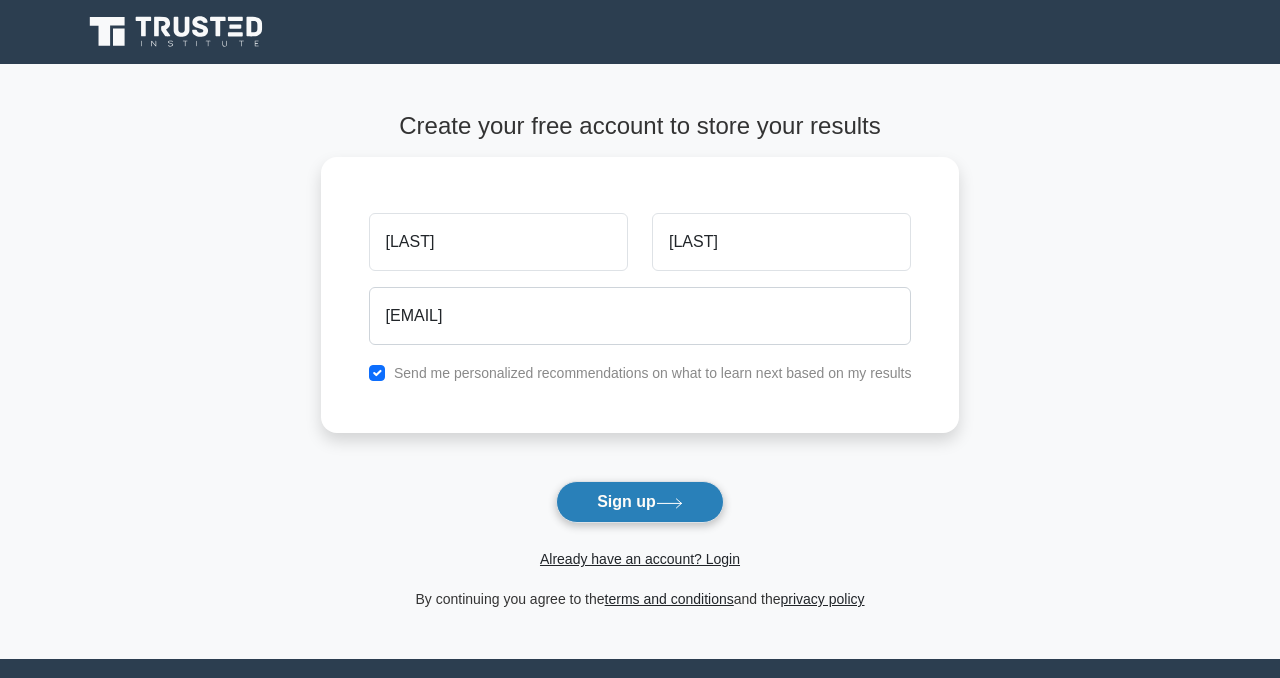 click on "Sign up" at bounding box center [640, 502] 